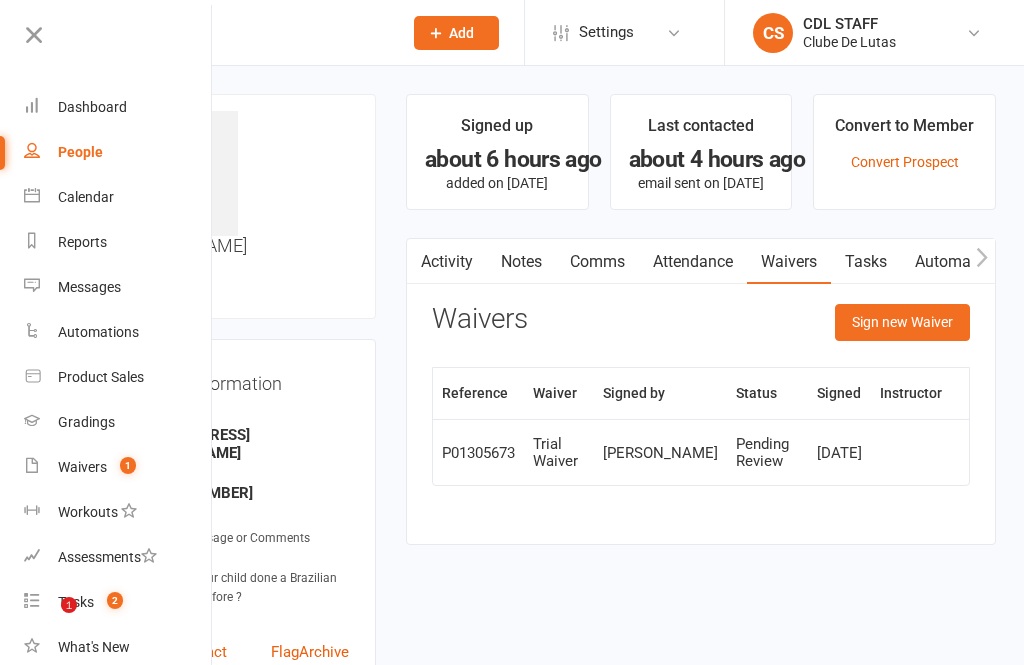 scroll, scrollTop: -1, scrollLeft: 0, axis: vertical 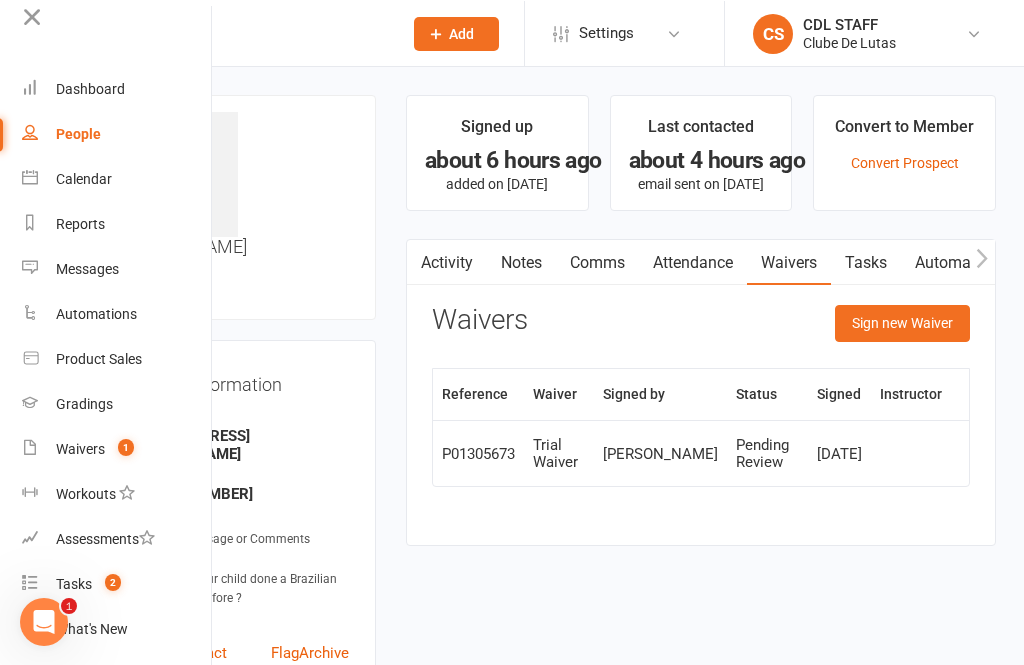 click on "Calendar" at bounding box center [116, 178] 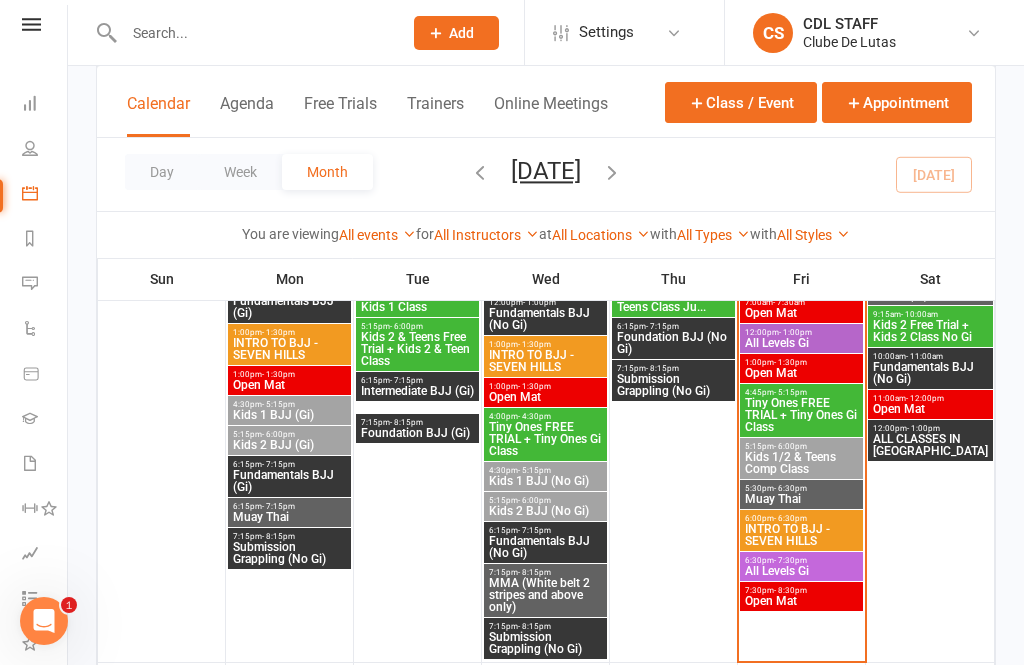 scroll, scrollTop: 723, scrollLeft: 0, axis: vertical 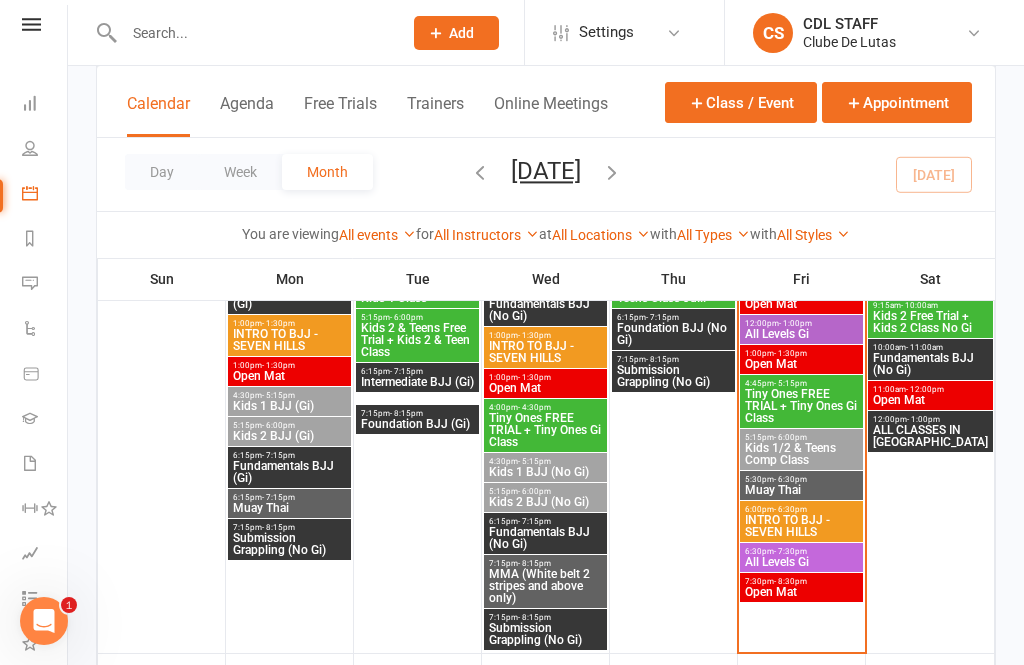 click on "All Levels Gi" at bounding box center [801, 562] 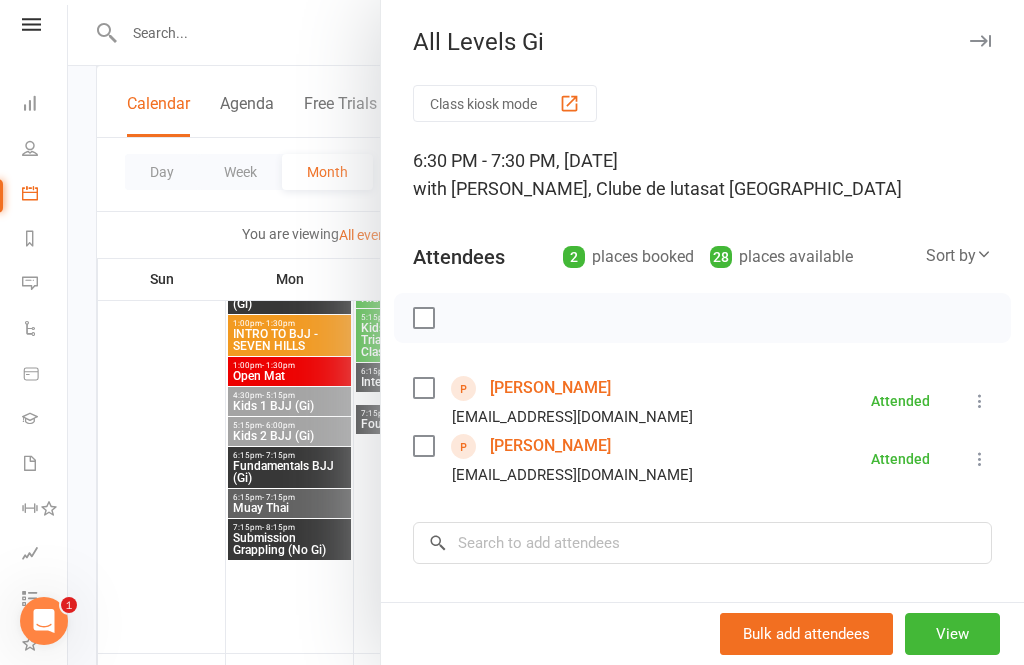 click on "Class kiosk mode" at bounding box center (505, 103) 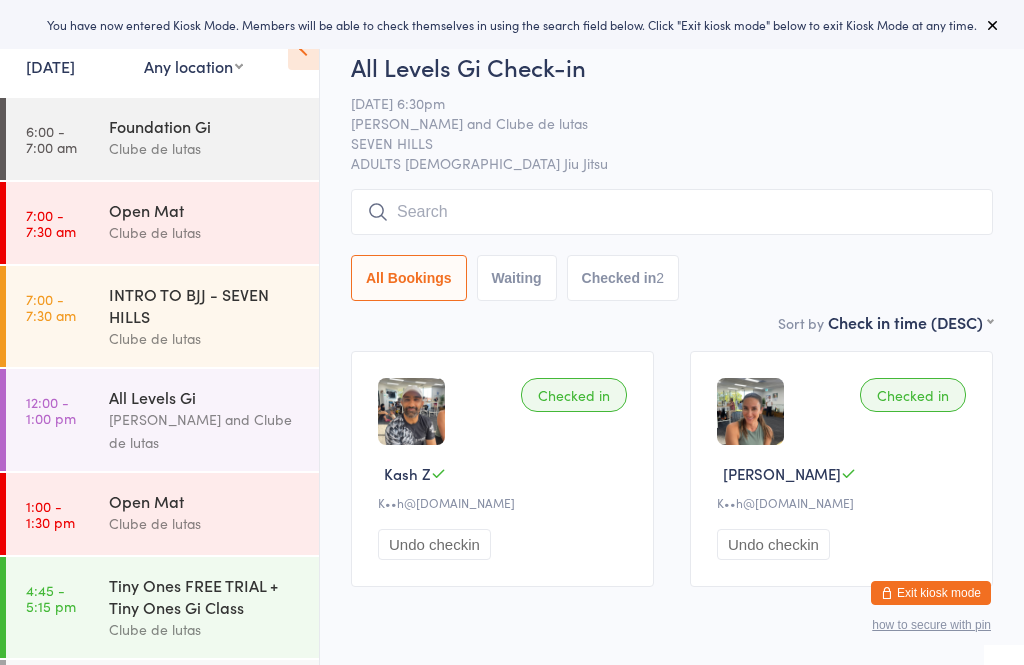 scroll, scrollTop: 0, scrollLeft: 0, axis: both 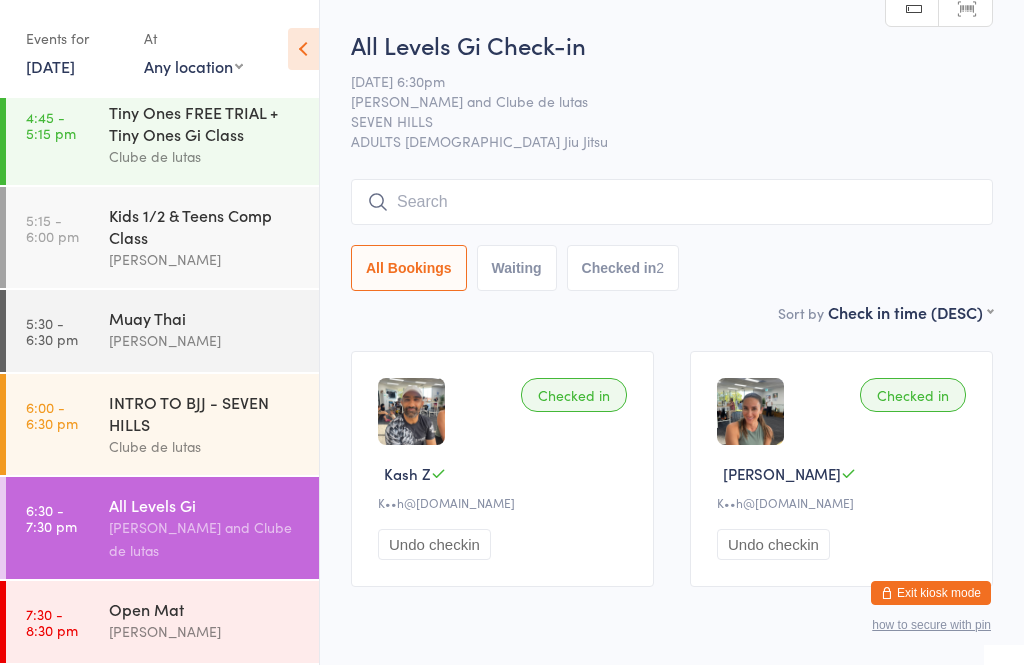 click at bounding box center (672, 202) 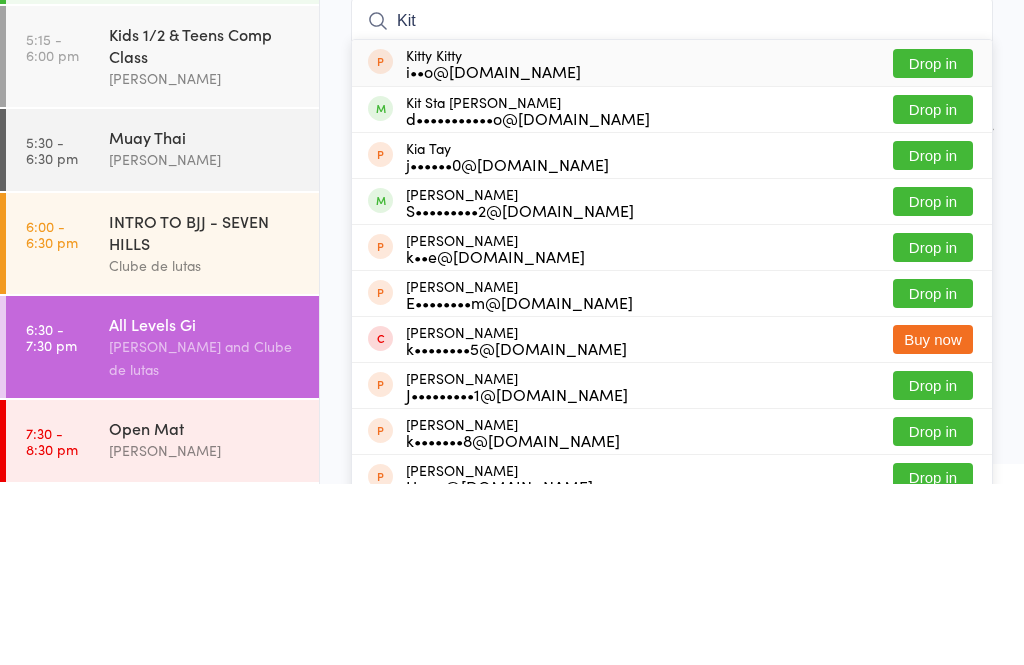 type on "Kit" 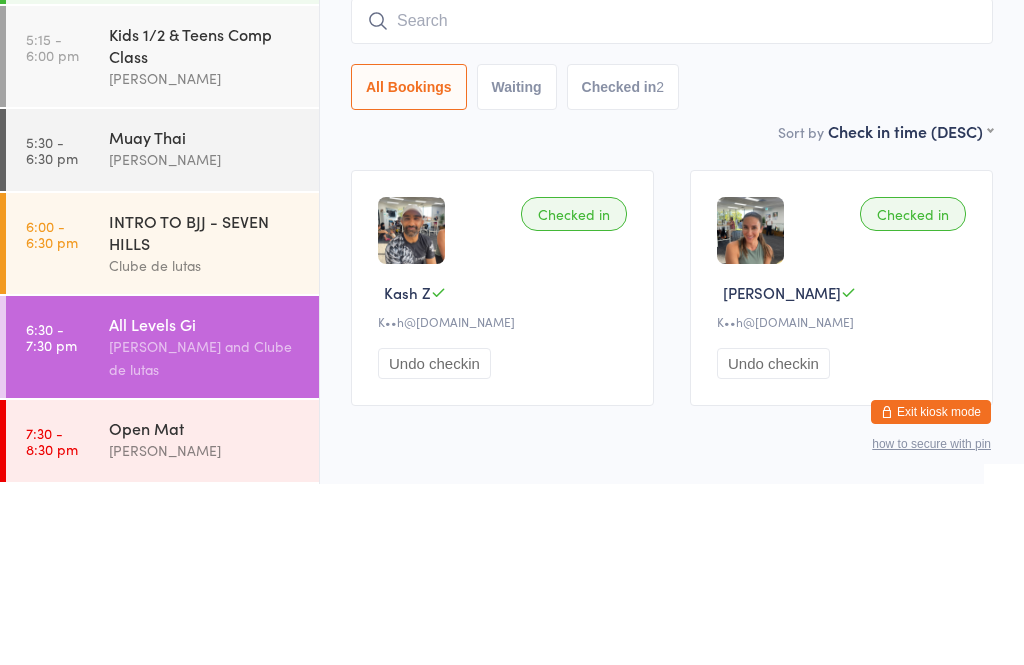 scroll, scrollTop: 72, scrollLeft: 0, axis: vertical 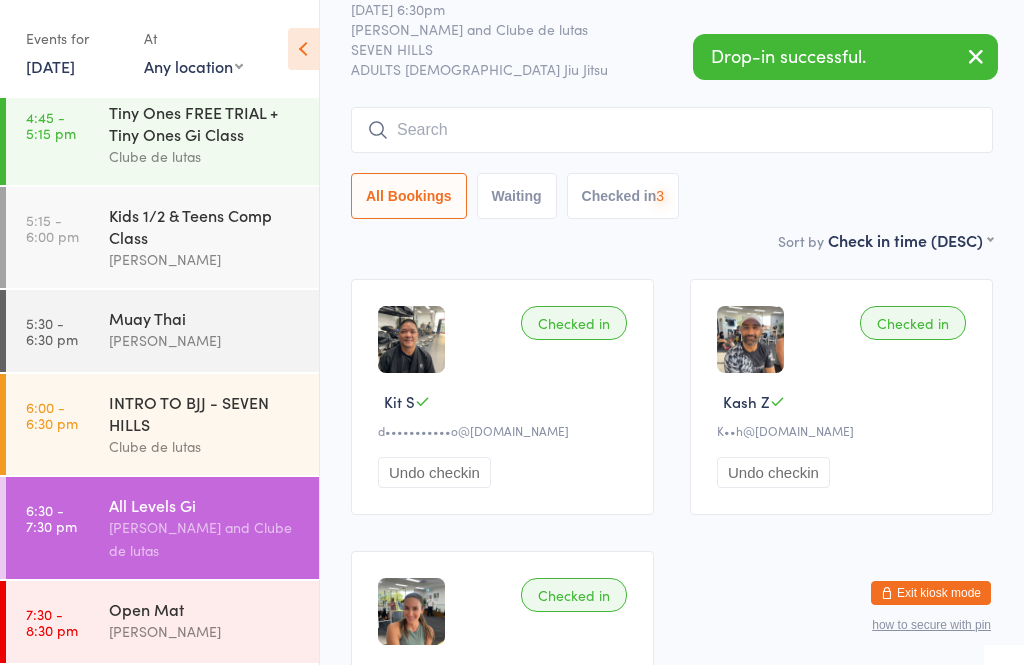 click on "[PERSON_NAME]" at bounding box center [205, 631] 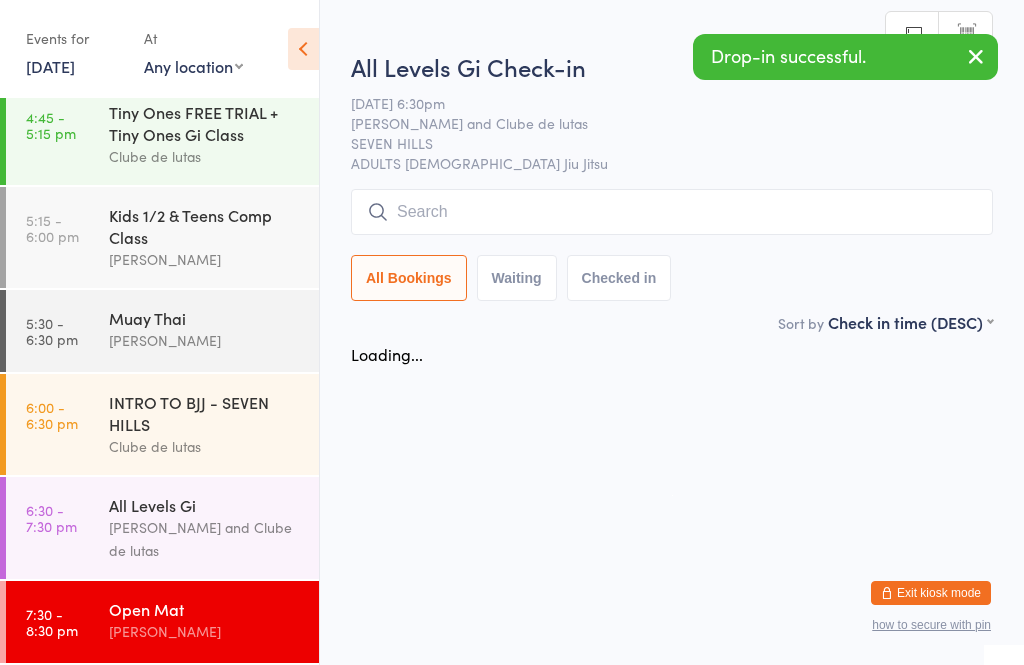 scroll, scrollTop: 0, scrollLeft: 0, axis: both 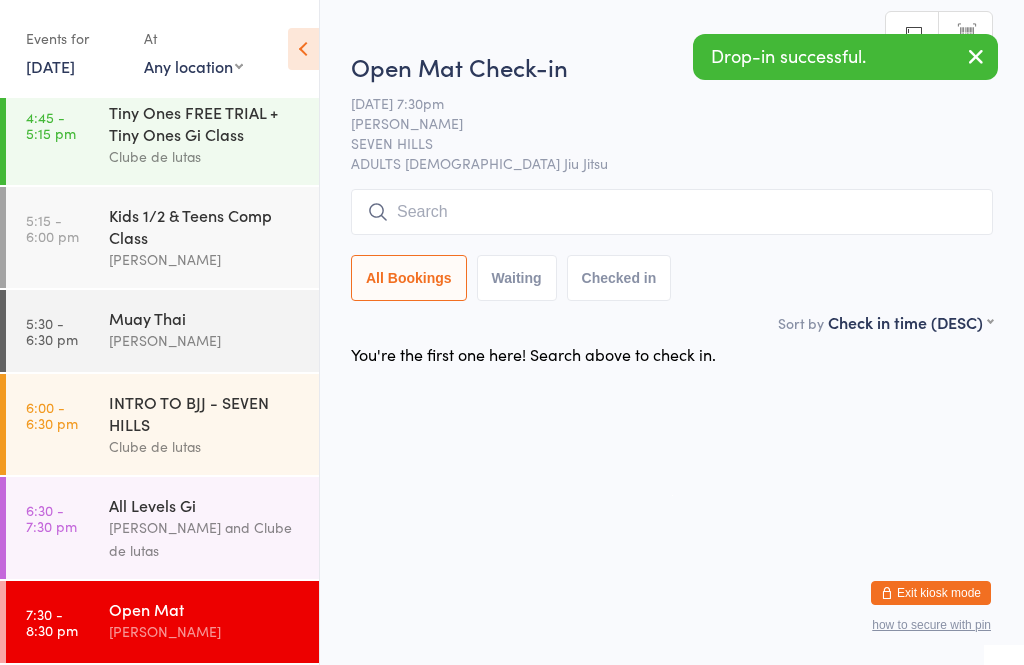click at bounding box center (672, 212) 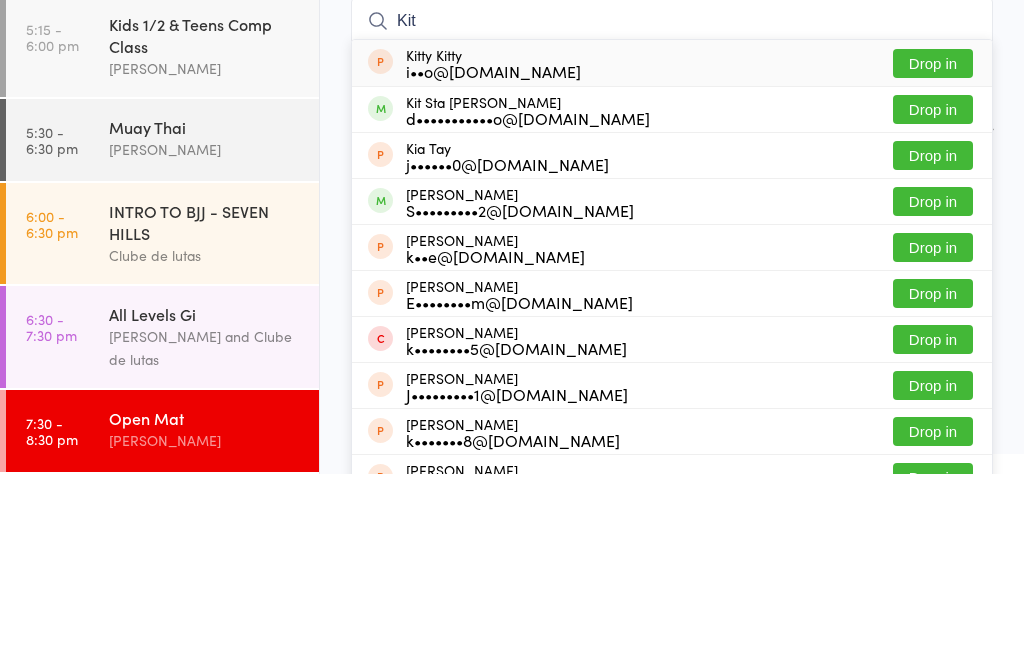 type on "Kit" 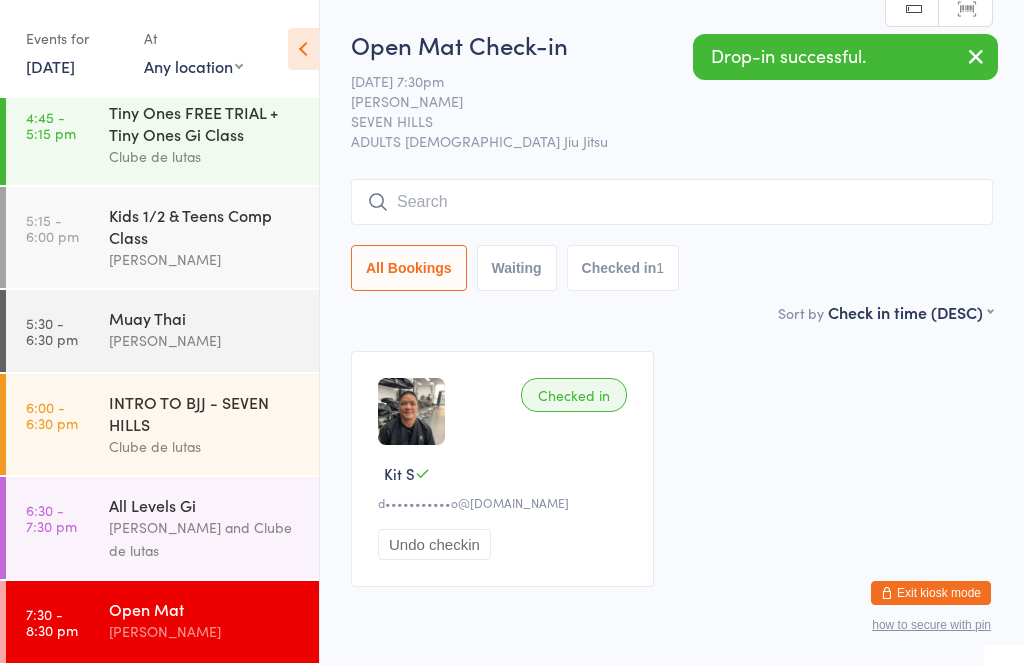 click on "All Levels Gi" at bounding box center (205, 505) 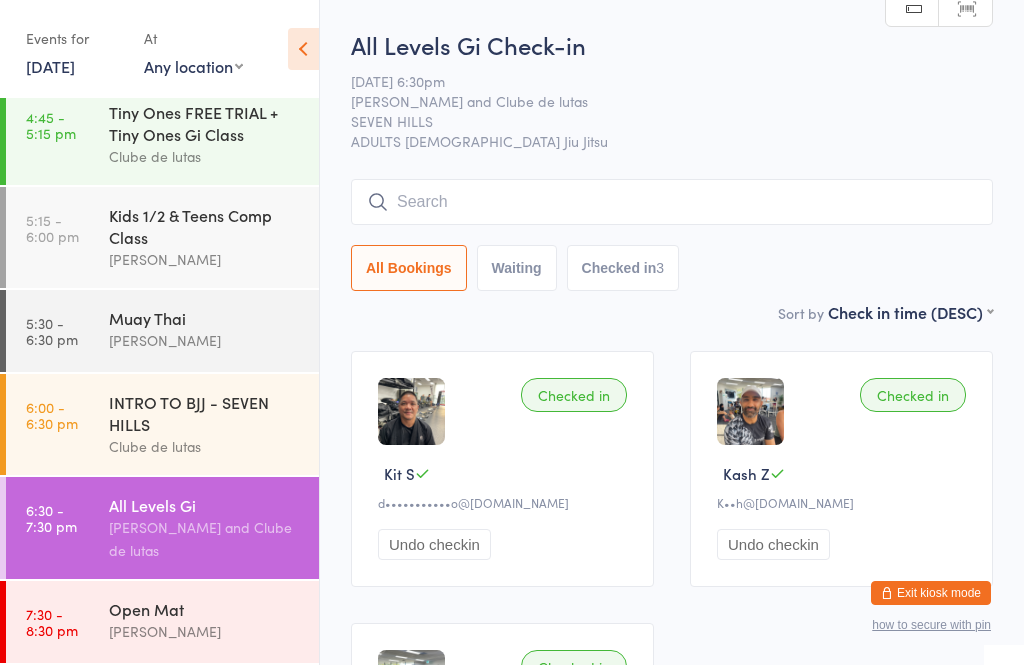 click at bounding box center (672, 202) 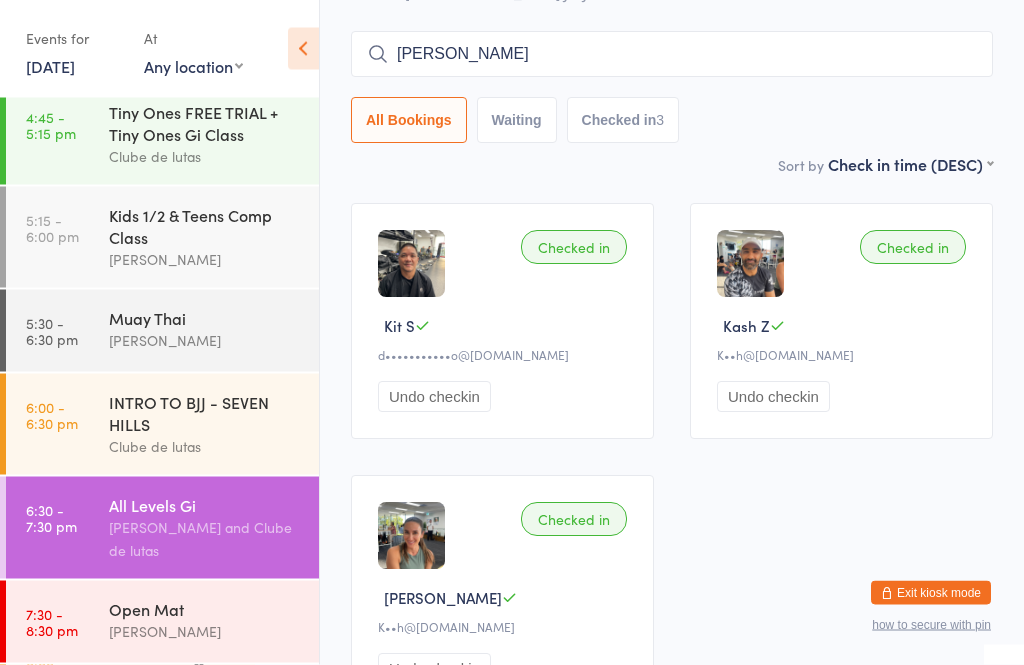 scroll, scrollTop: 146, scrollLeft: 0, axis: vertical 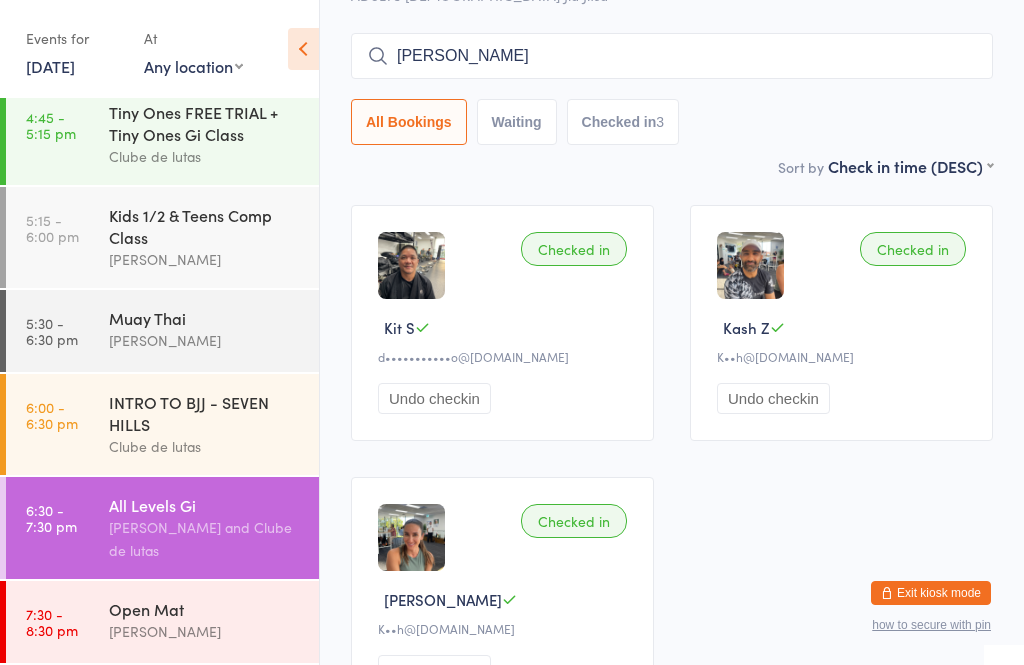 click on "[PERSON_NAME]" at bounding box center [672, 56] 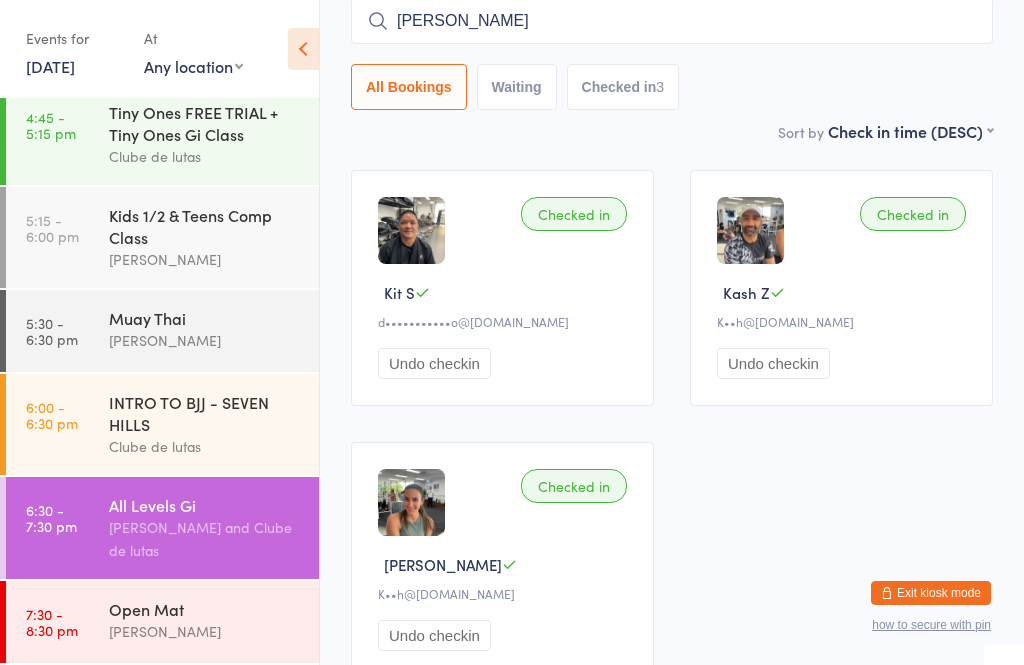 scroll, scrollTop: 219, scrollLeft: 0, axis: vertical 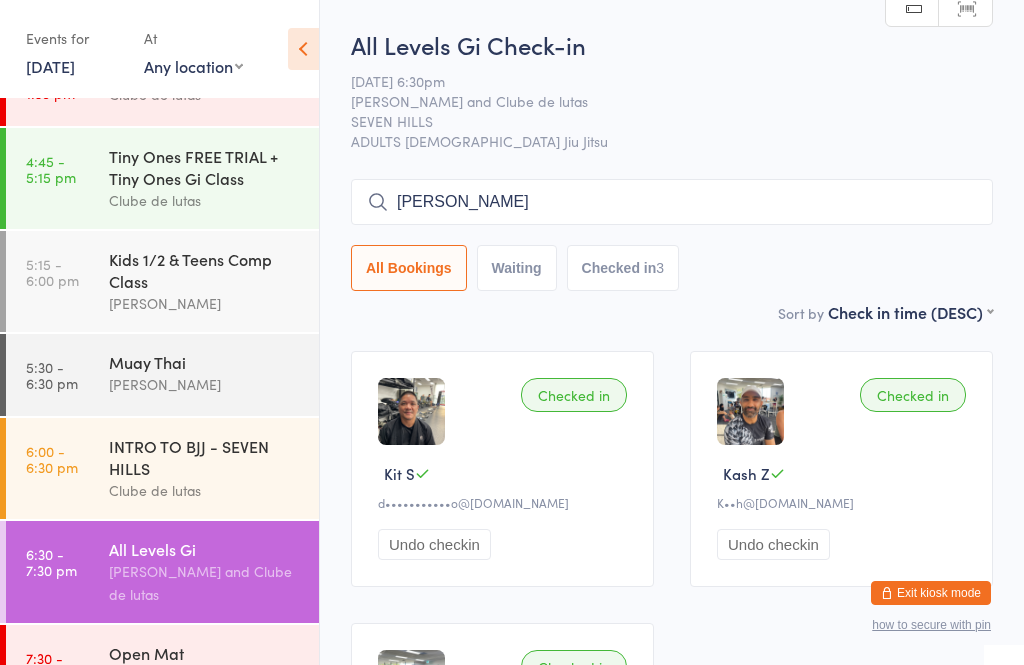 click on "[PERSON_NAME]" at bounding box center [672, 202] 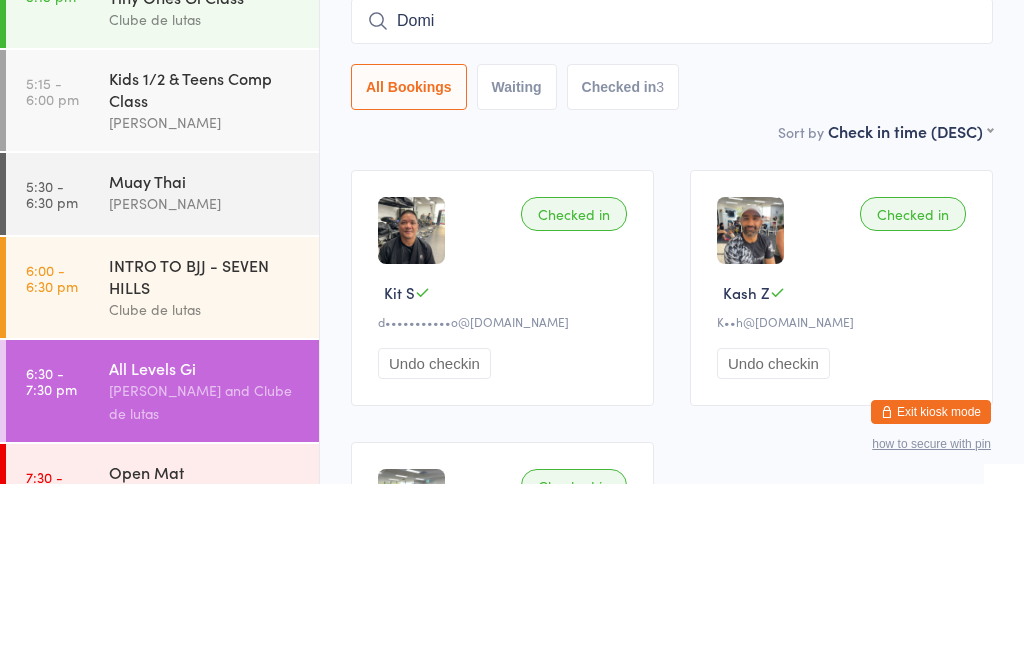 type on "Dom" 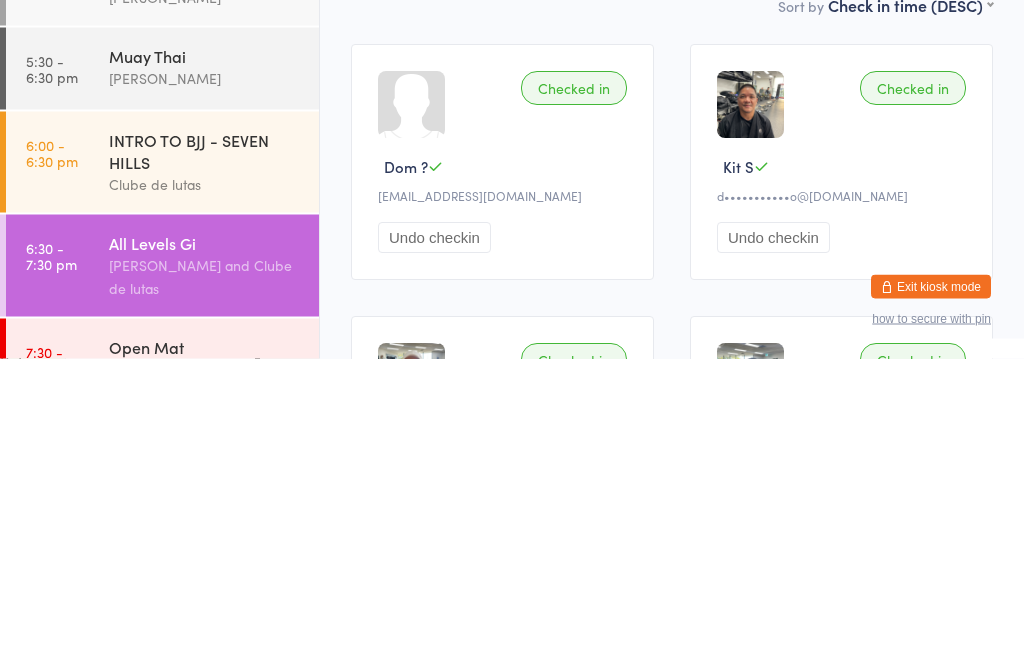 click on "Undo checkin" at bounding box center [434, 544] 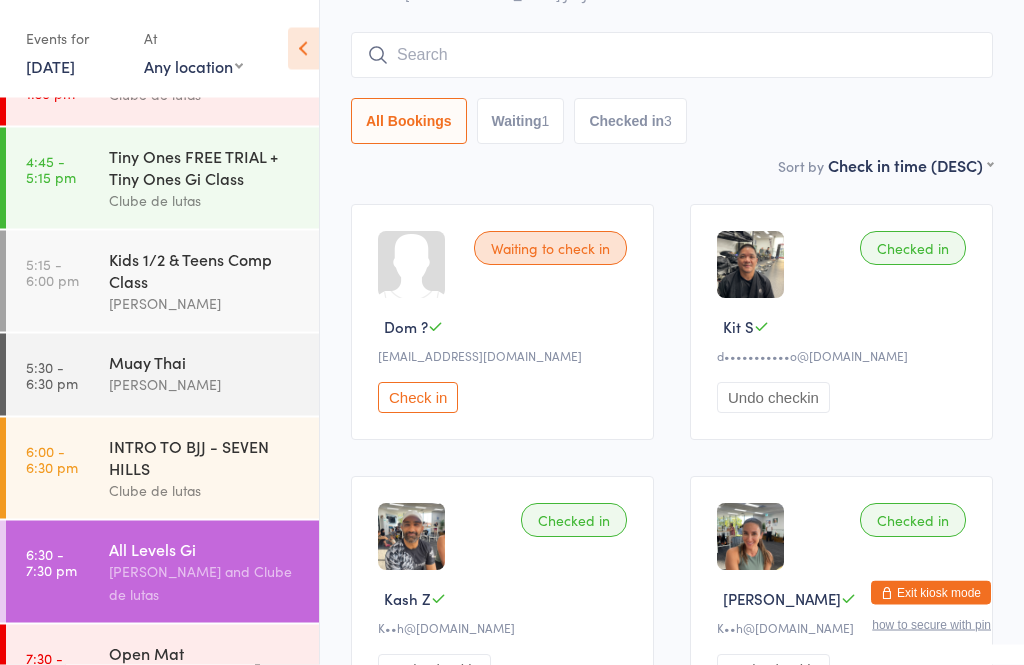 scroll, scrollTop: 131, scrollLeft: 0, axis: vertical 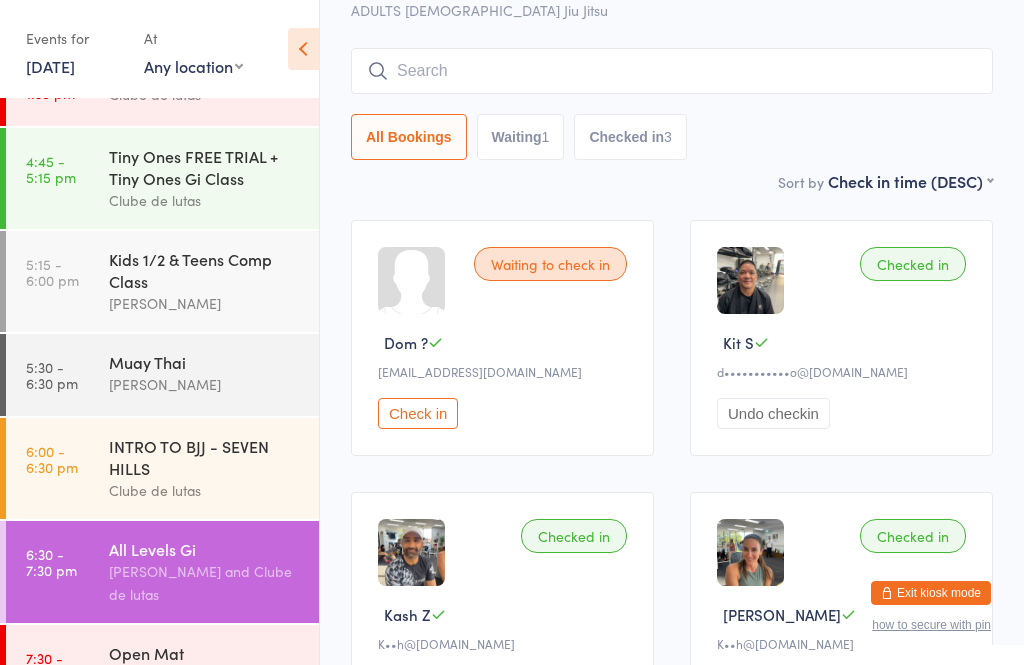 click at bounding box center [672, 71] 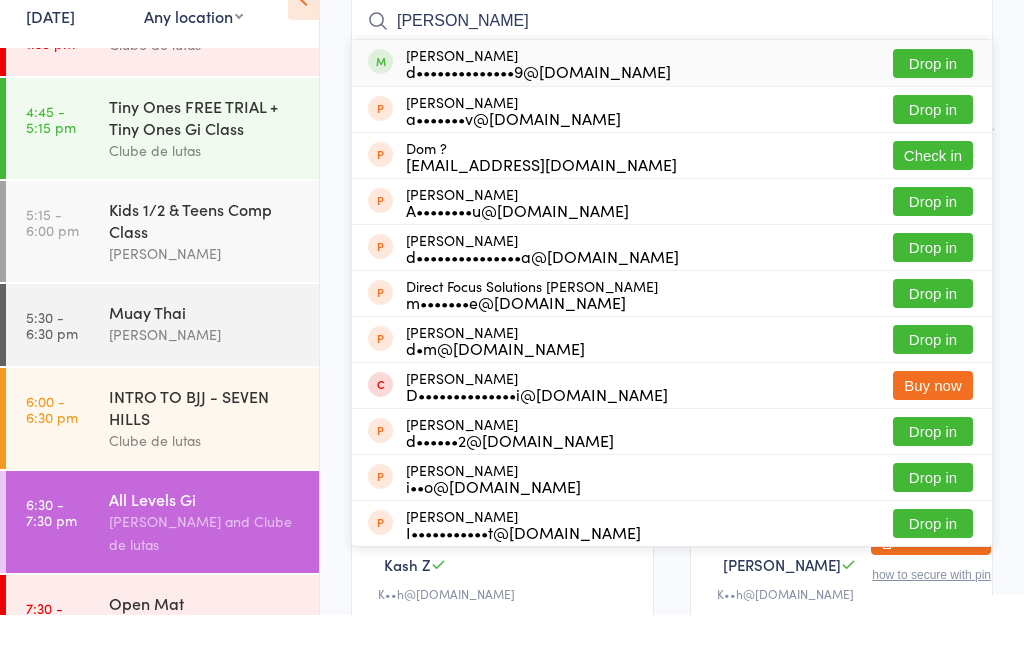 type on "[PERSON_NAME]" 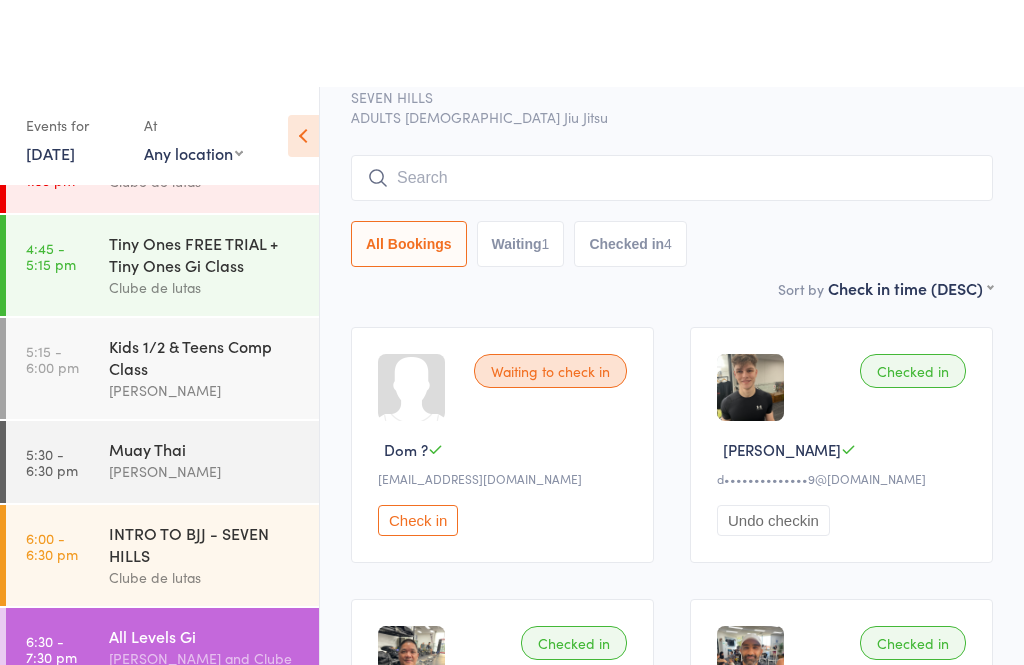 scroll, scrollTop: 0, scrollLeft: 0, axis: both 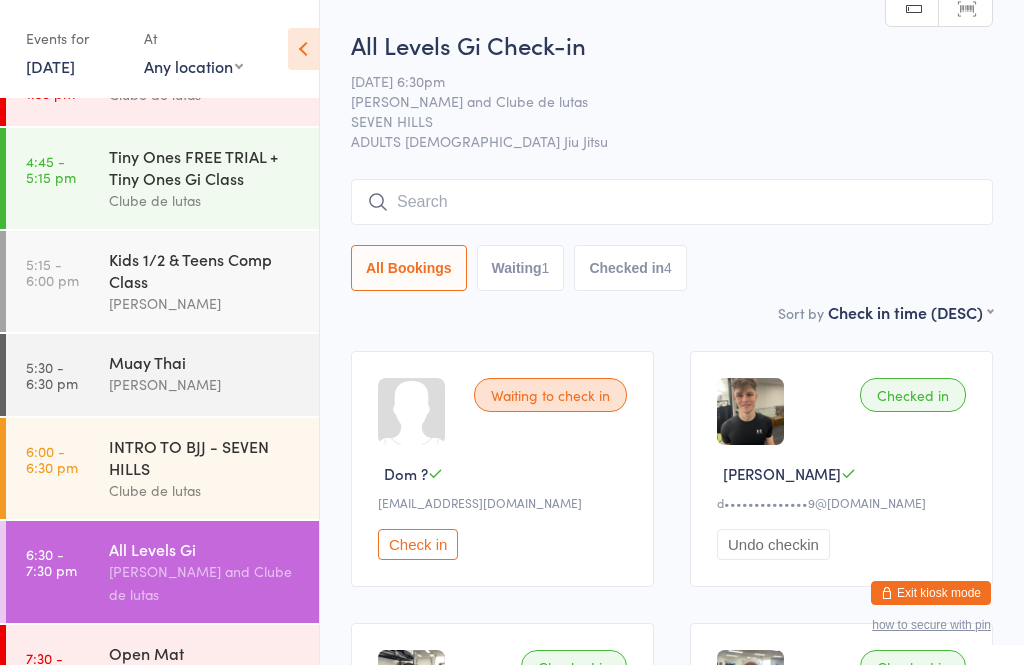 click at bounding box center [672, 202] 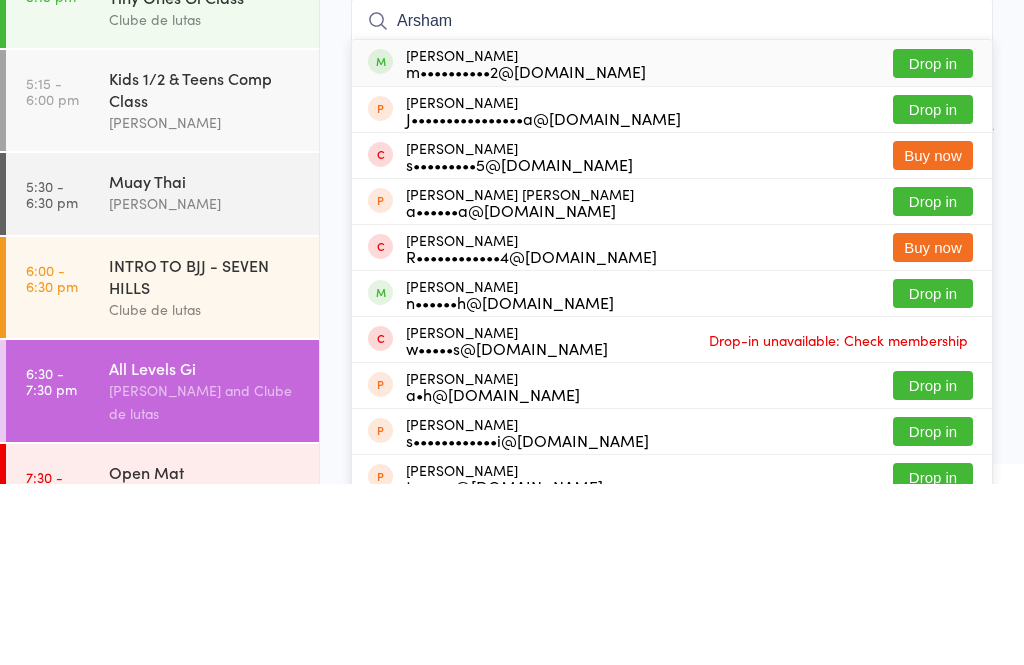 type on "Arsham" 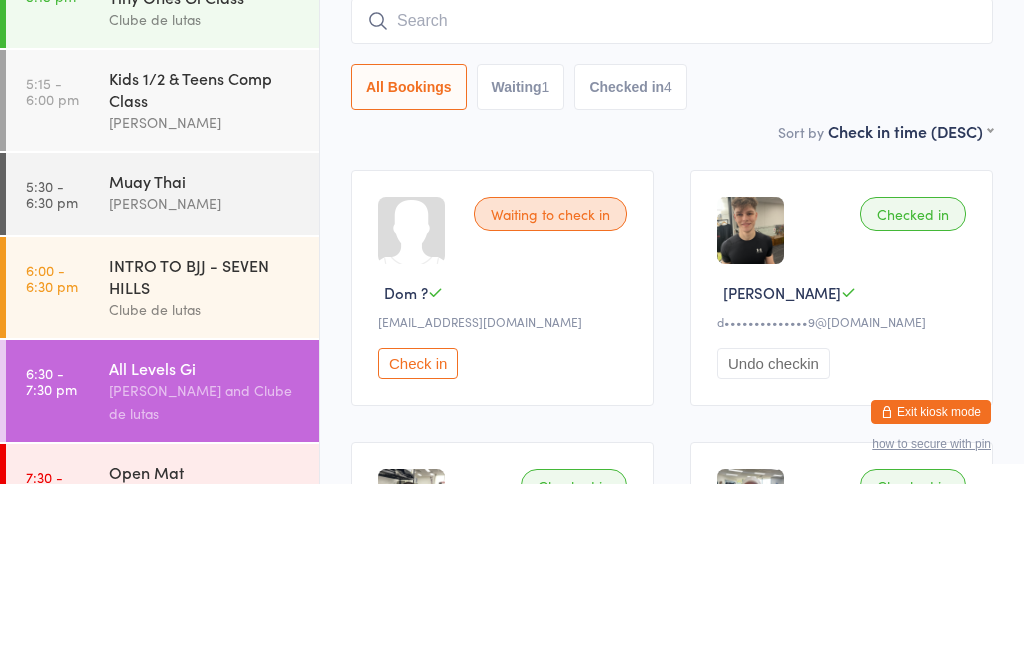 scroll, scrollTop: 181, scrollLeft: 0, axis: vertical 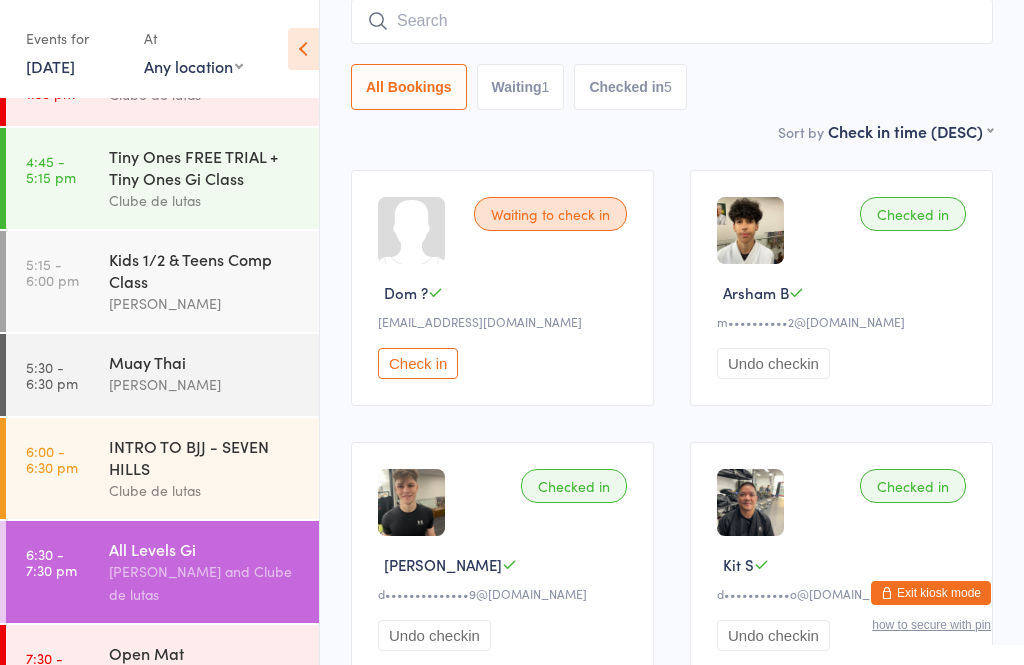 click at bounding box center (672, 21) 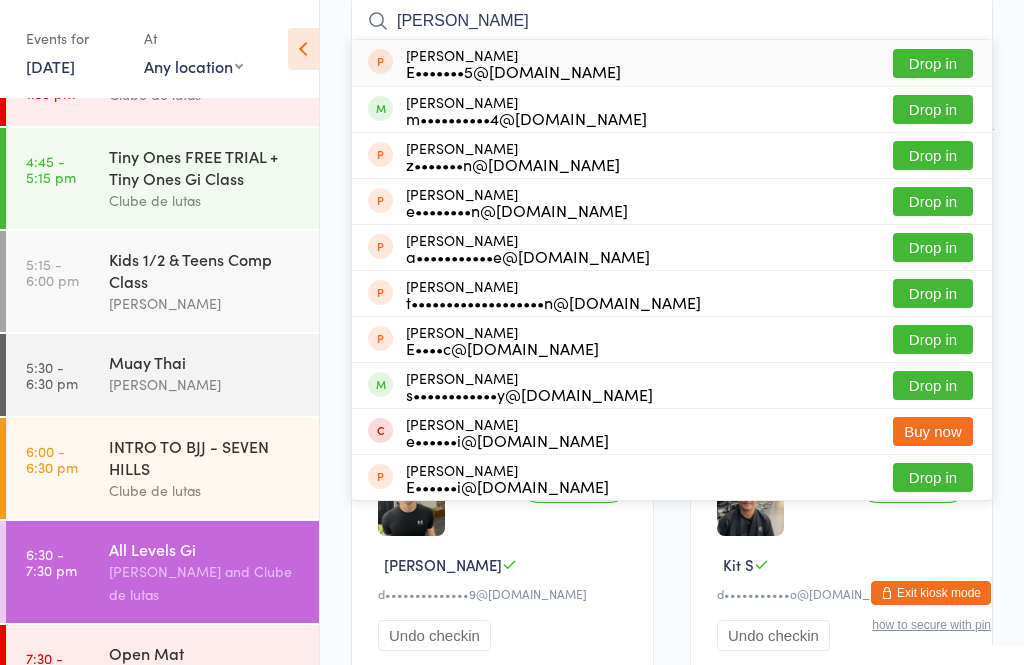 type on "[PERSON_NAME]" 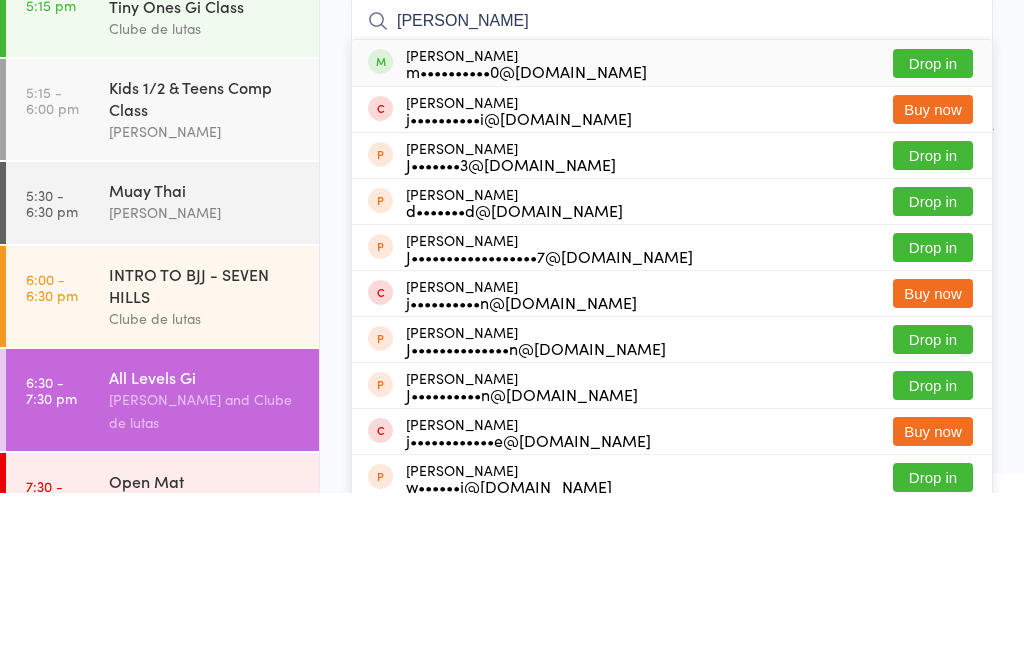 scroll, scrollTop: 8, scrollLeft: 0, axis: vertical 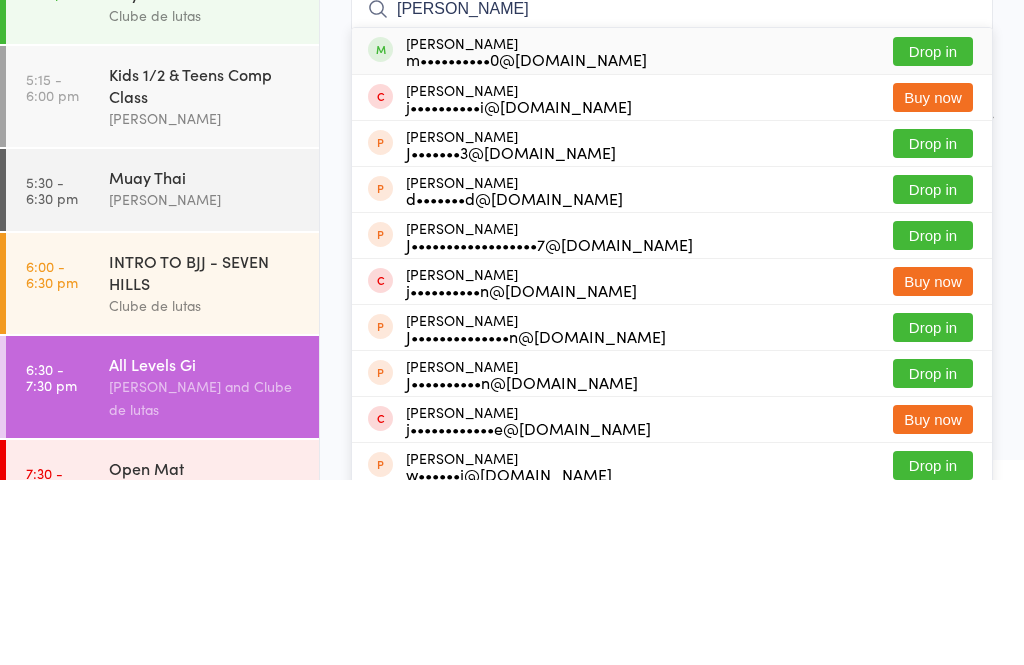 type on "[PERSON_NAME]" 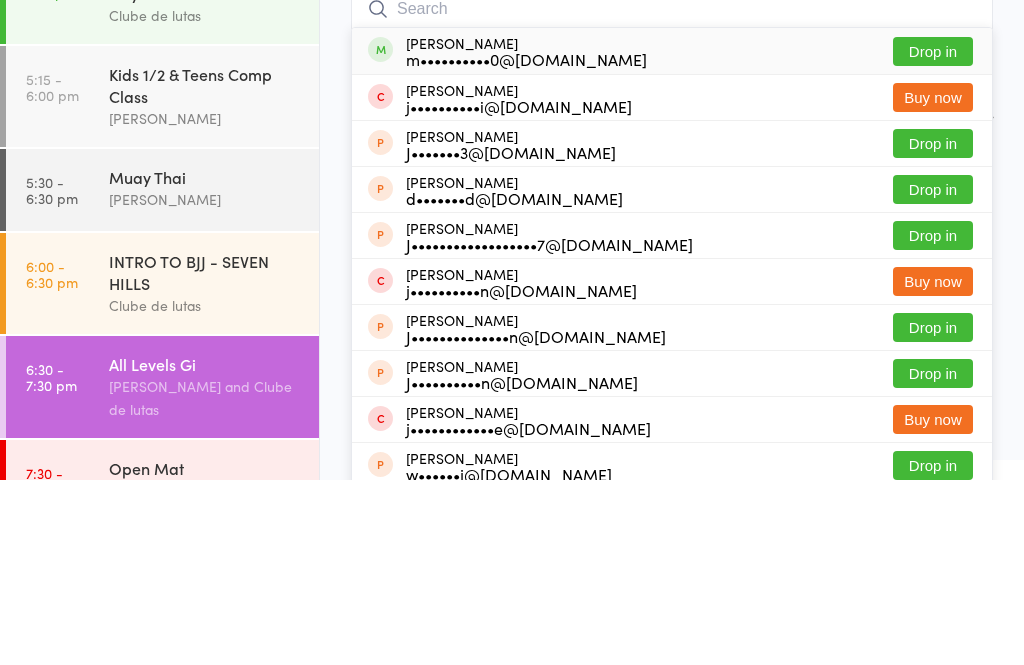 scroll, scrollTop: 194, scrollLeft: 0, axis: vertical 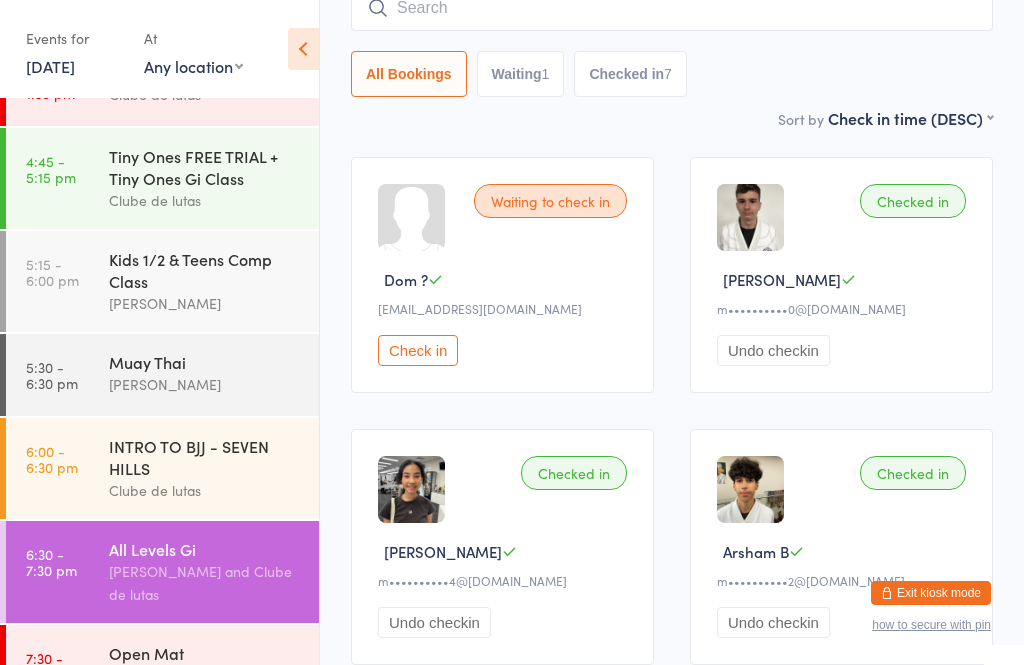 click at bounding box center (672, 8) 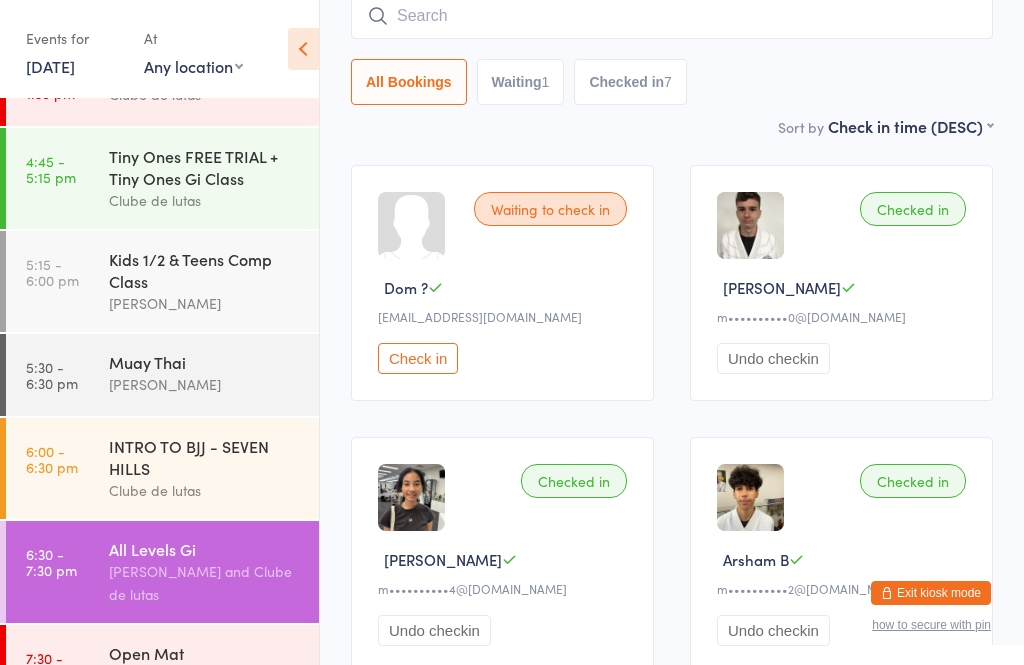 scroll, scrollTop: 181, scrollLeft: 0, axis: vertical 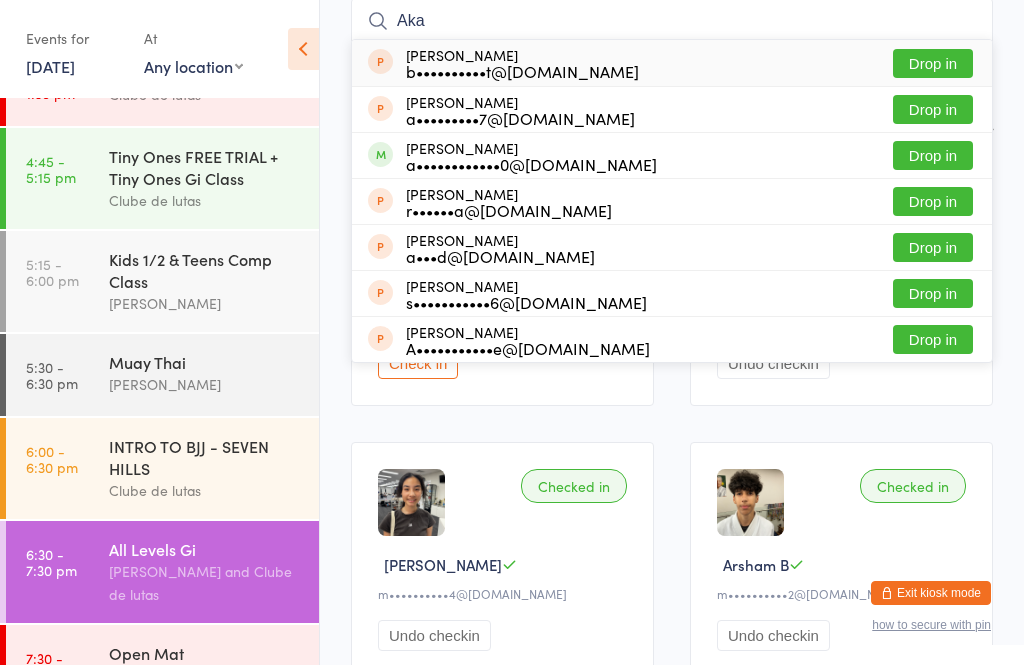 type on "Aka" 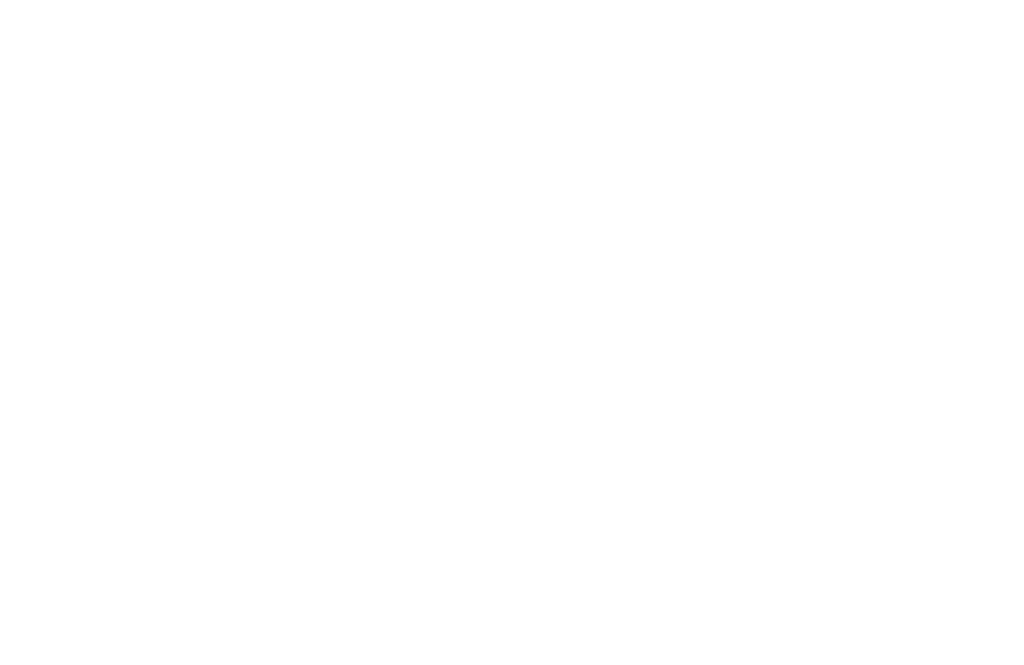 scroll, scrollTop: 12, scrollLeft: 0, axis: vertical 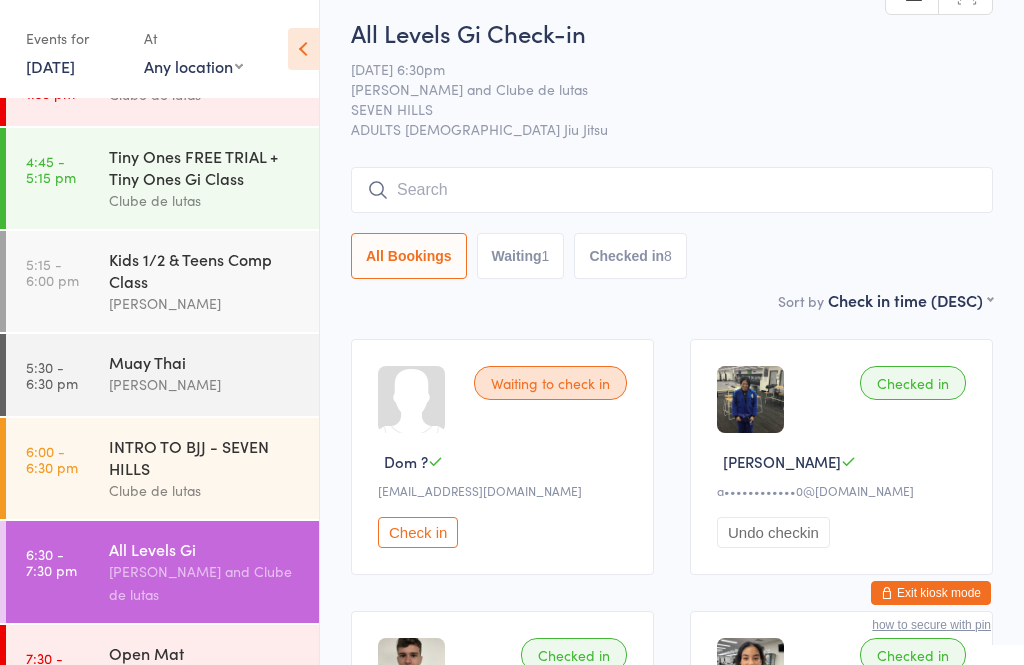 click at bounding box center (672, 190) 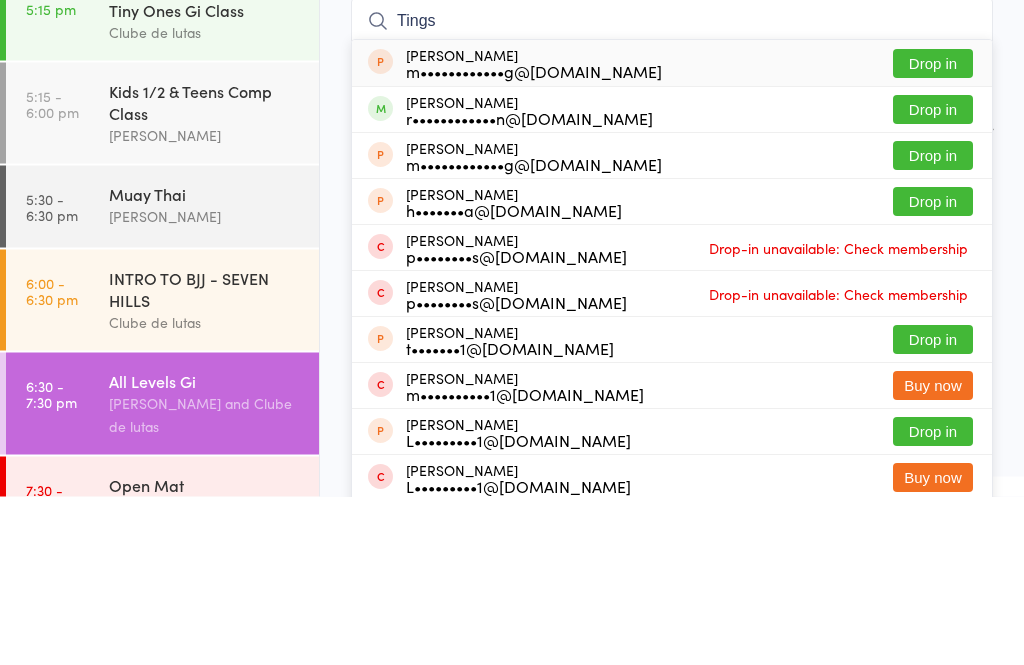 type on "Tings" 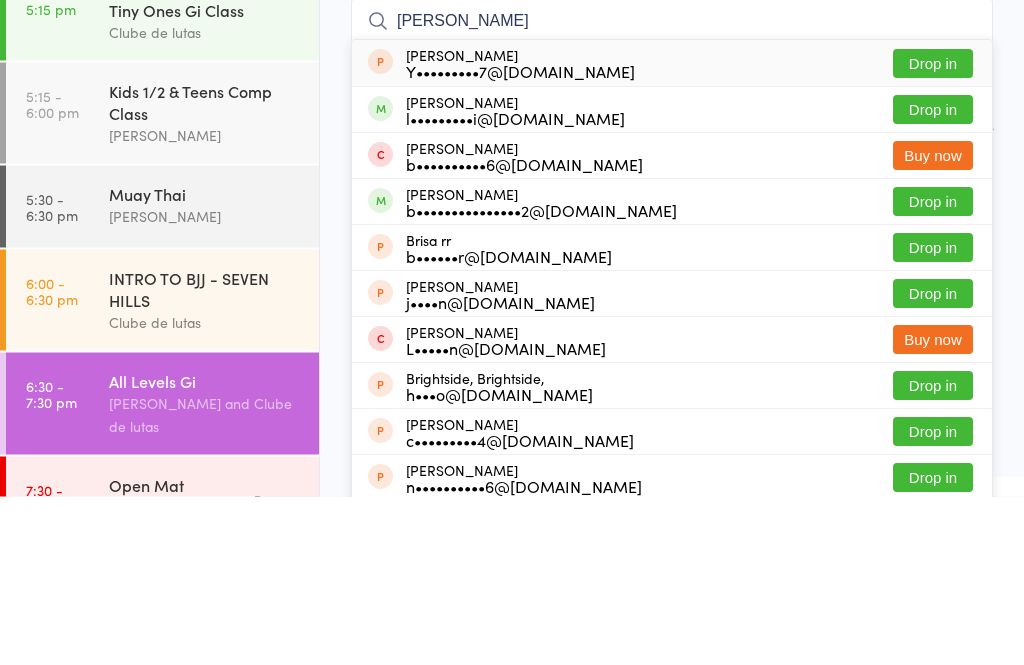type on "[PERSON_NAME]" 